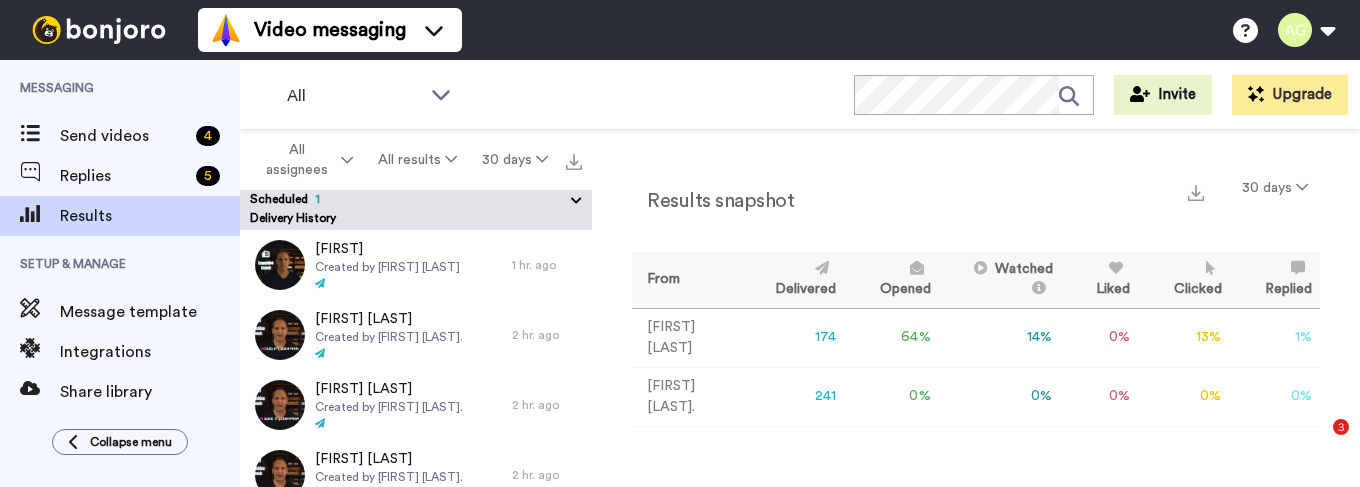 scroll, scrollTop: 0, scrollLeft: 0, axis: both 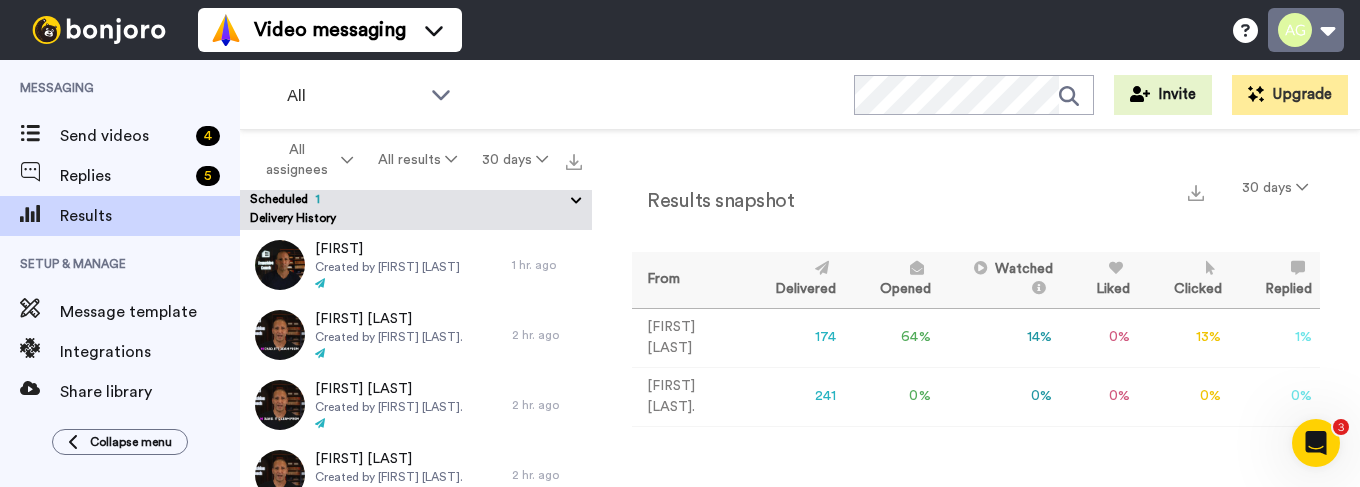 click at bounding box center (1306, 30) 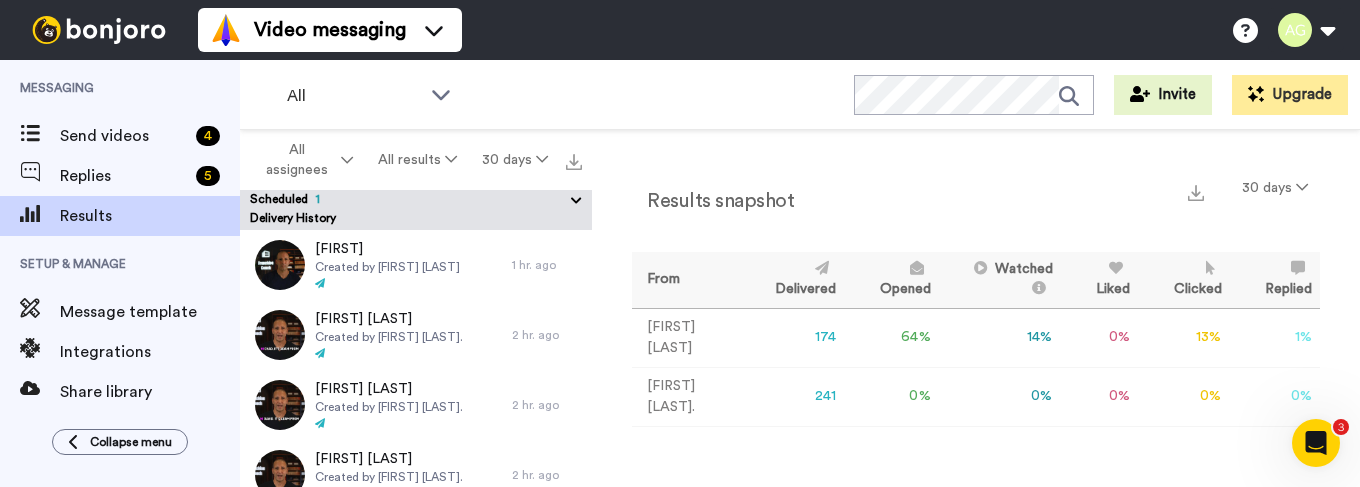 click on "Adam   Goldman." at bounding box center (686, 396) 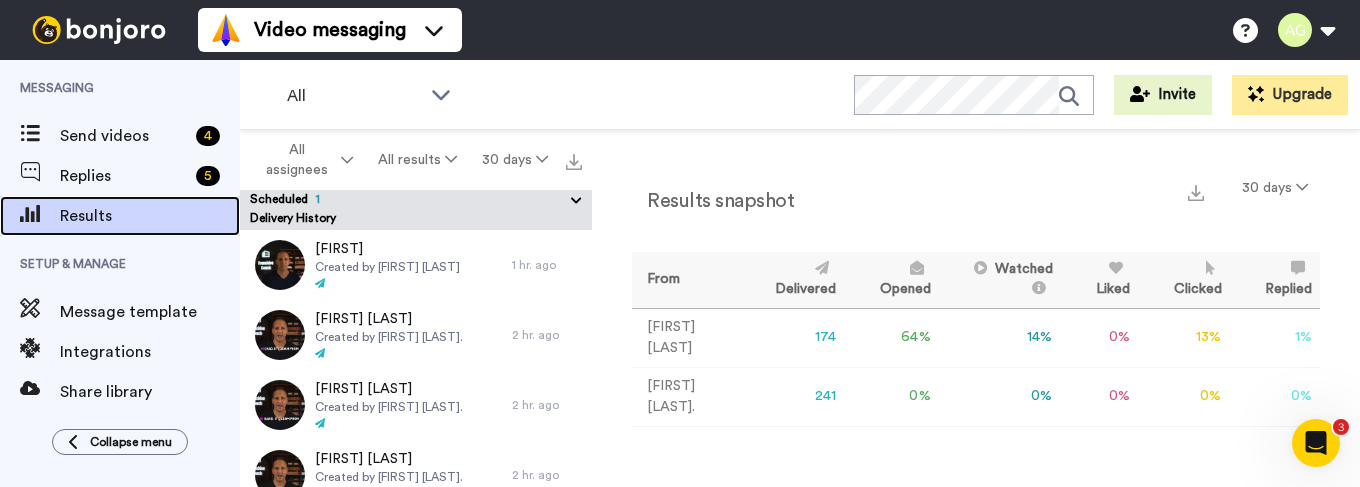 click on "Results" at bounding box center (150, 216) 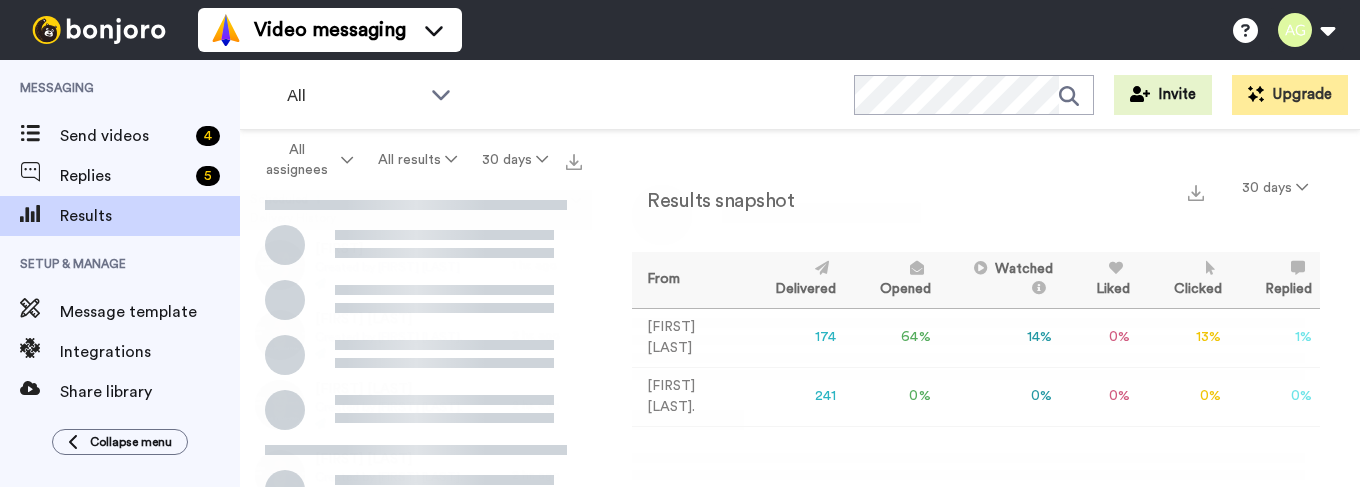 scroll, scrollTop: 0, scrollLeft: 0, axis: both 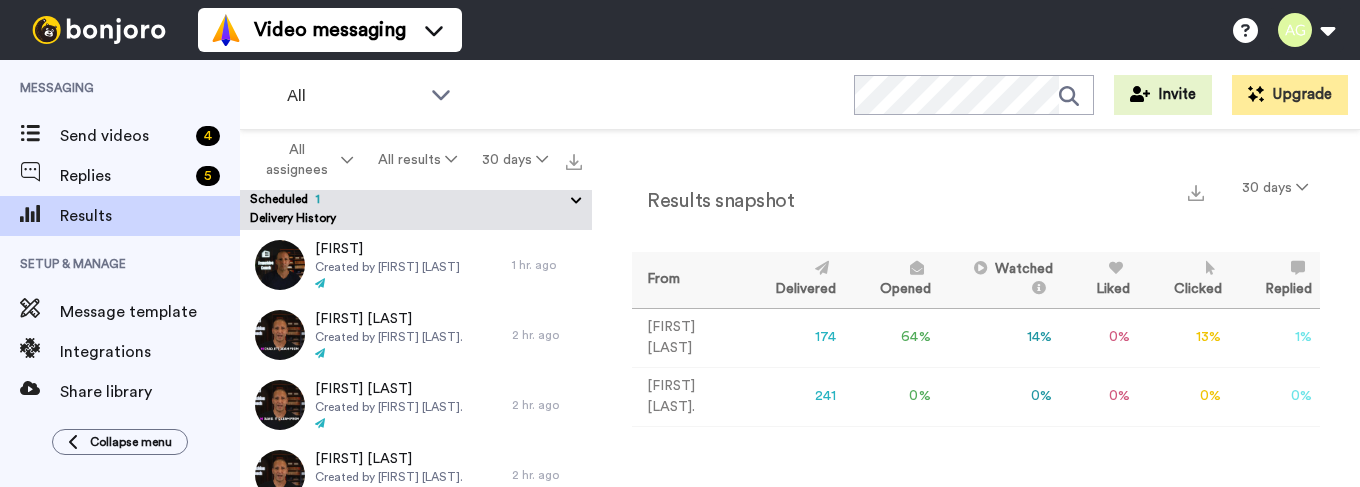 click at bounding box center (99, 30) 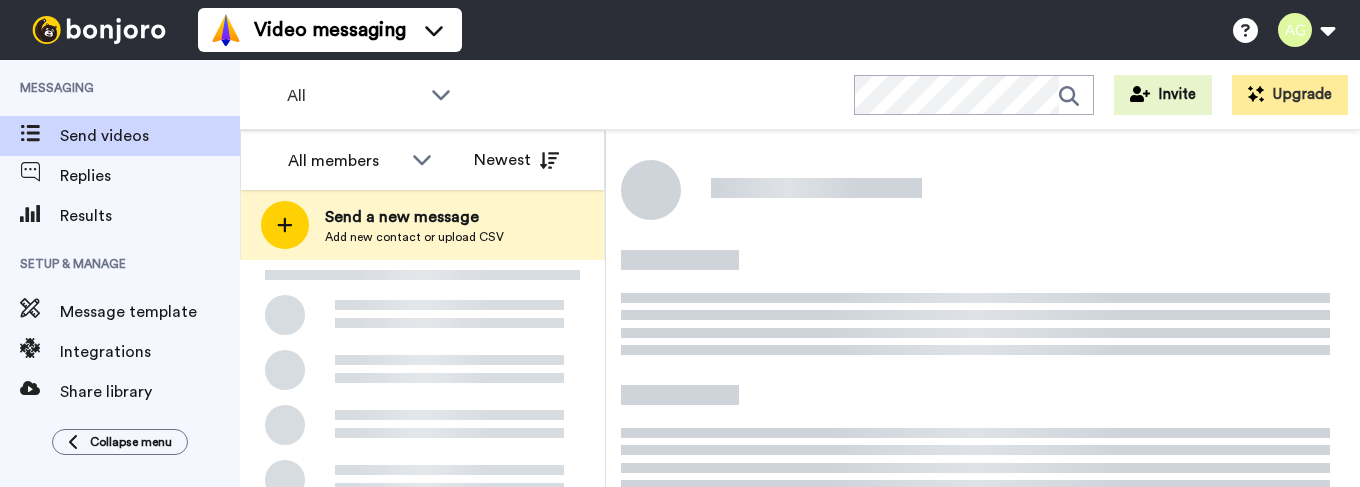 scroll, scrollTop: 0, scrollLeft: 0, axis: both 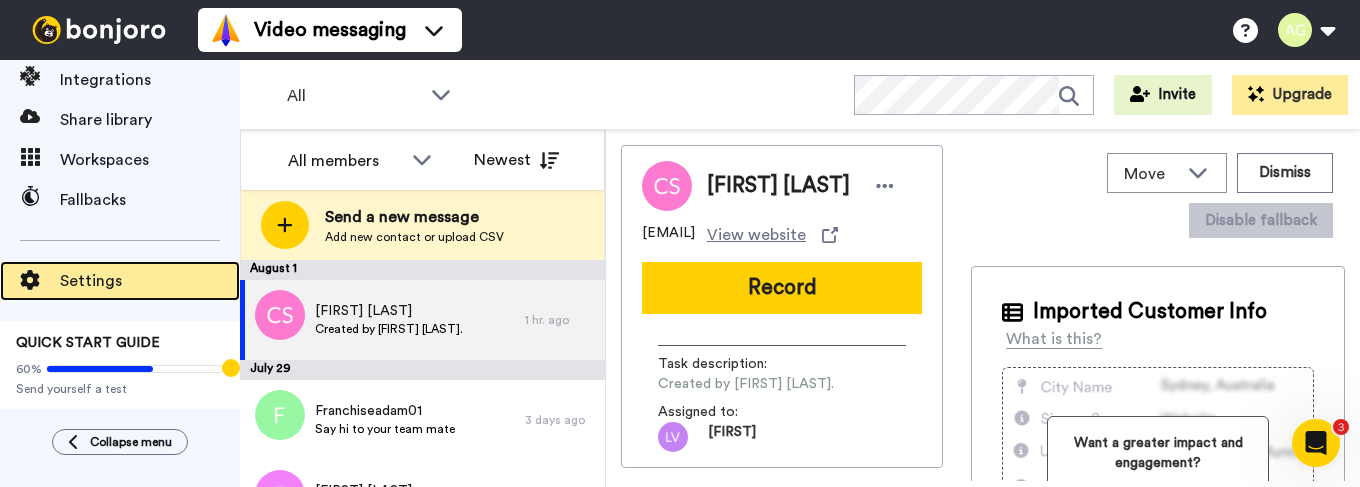 click on "Settings" at bounding box center (150, 281) 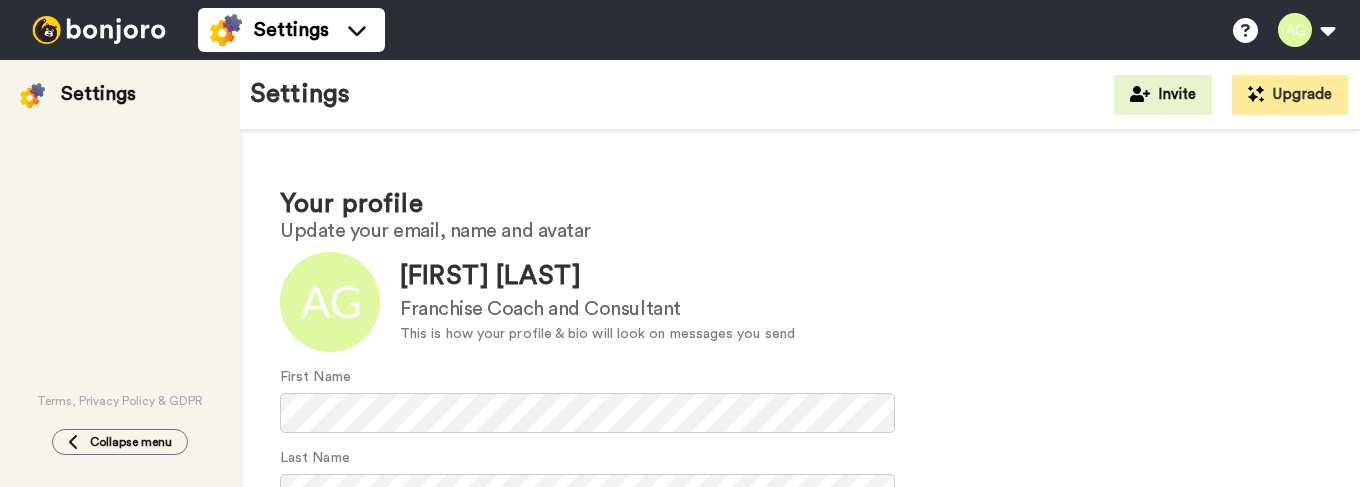 scroll, scrollTop: 0, scrollLeft: 0, axis: both 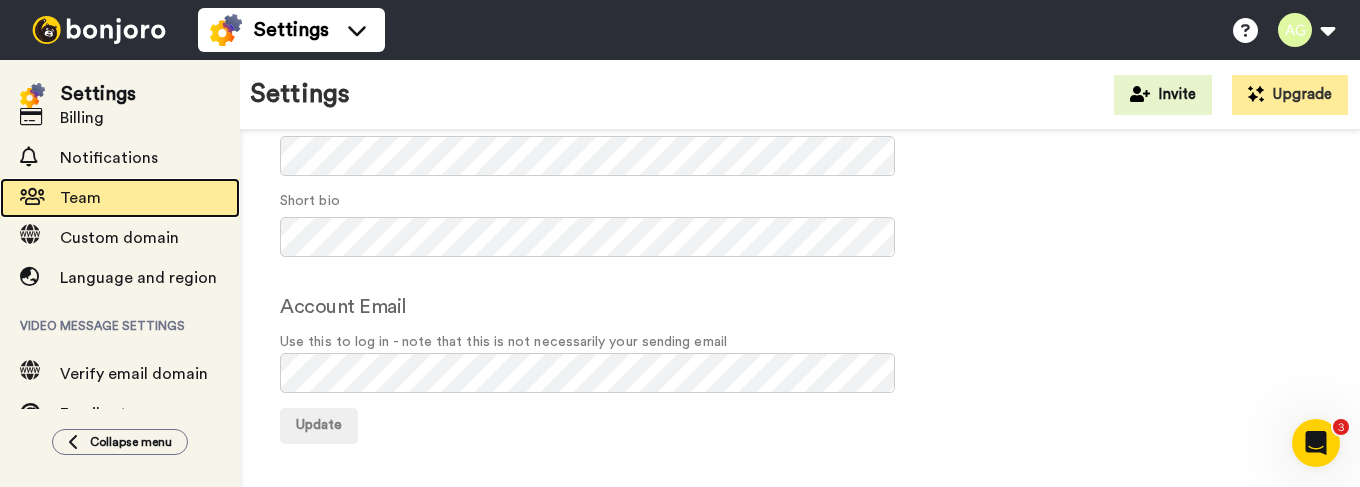 click on "Team" at bounding box center [120, 198] 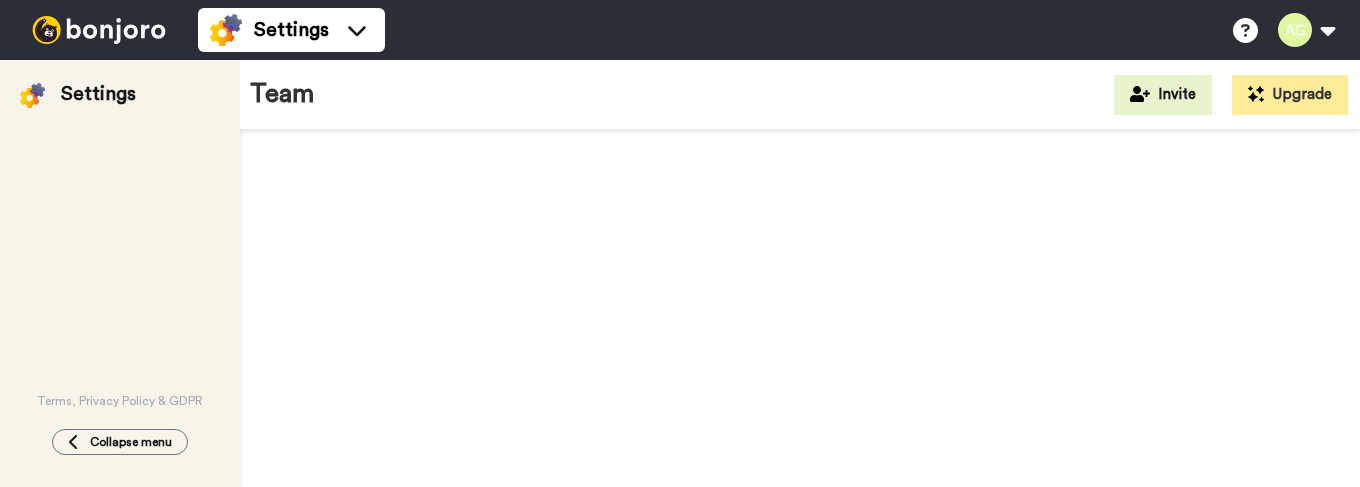 scroll, scrollTop: 0, scrollLeft: 0, axis: both 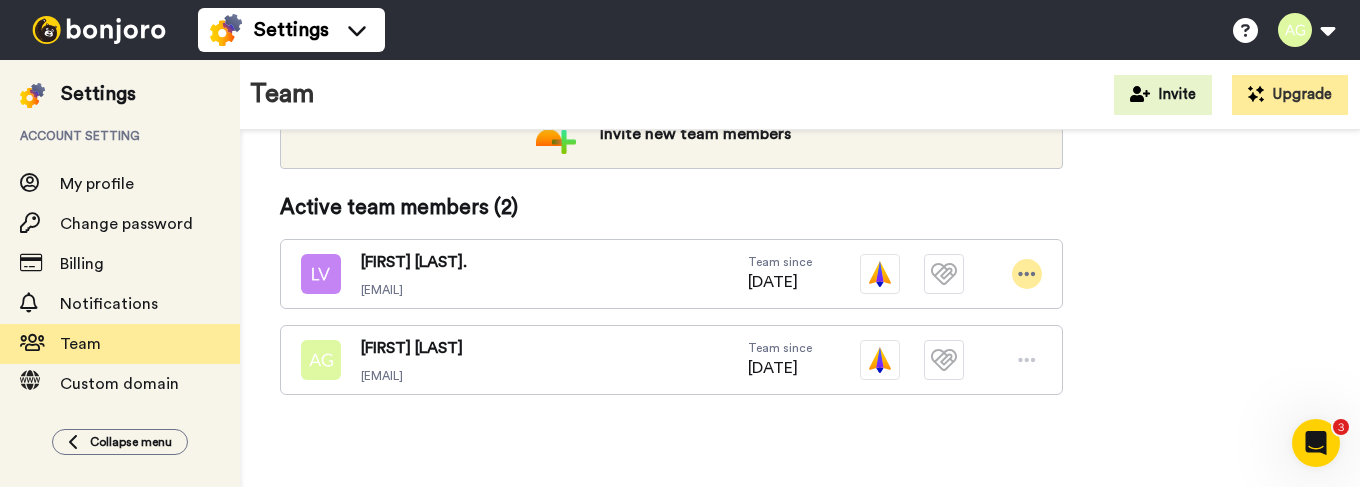 click 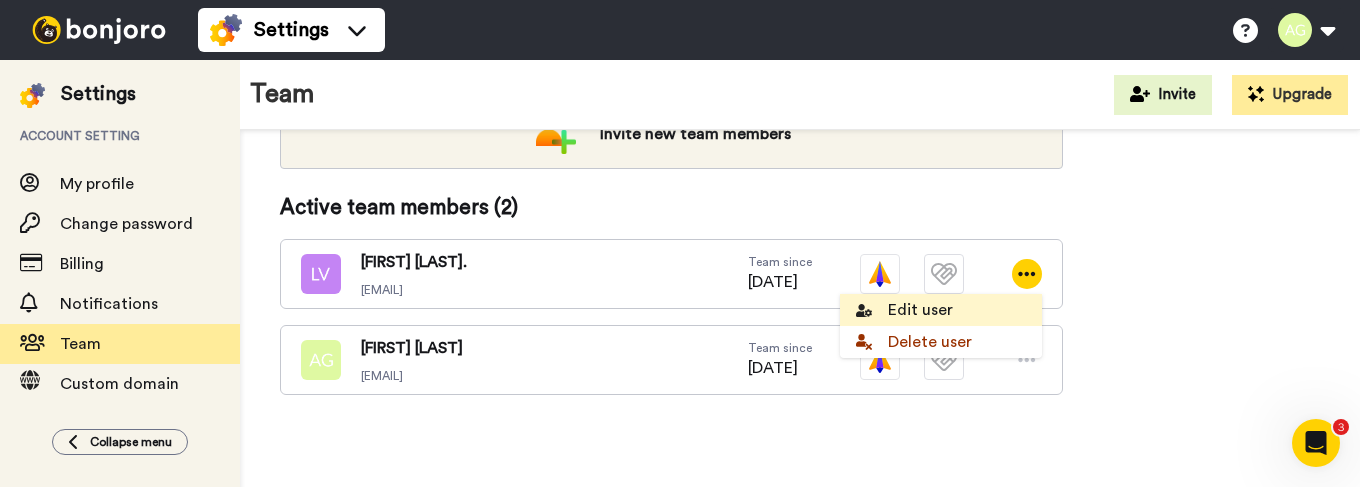 click on "Edit user" at bounding box center (941, 310) 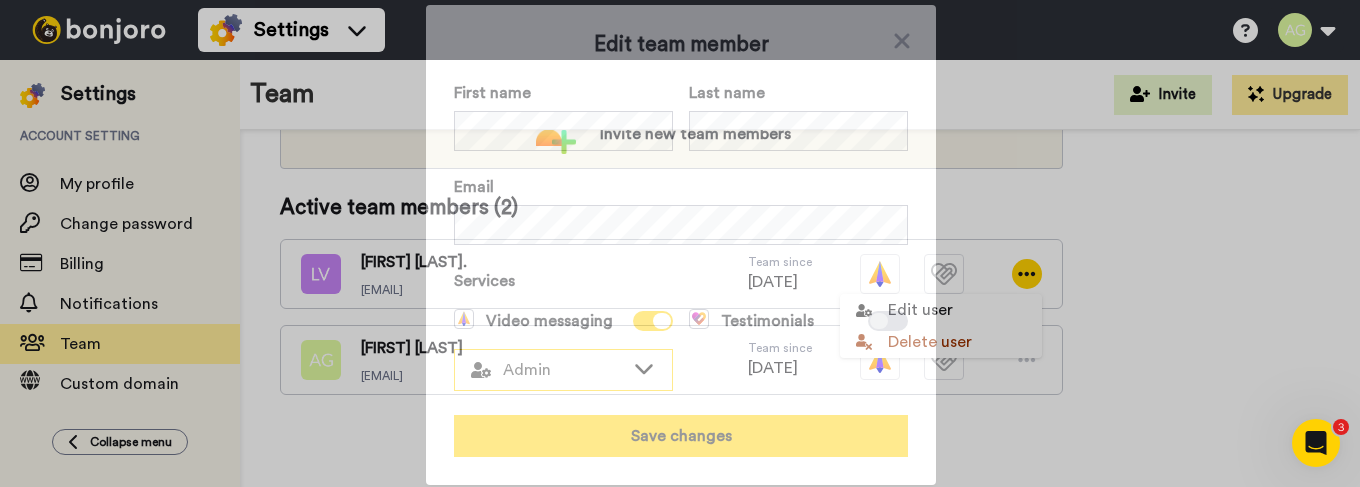 click 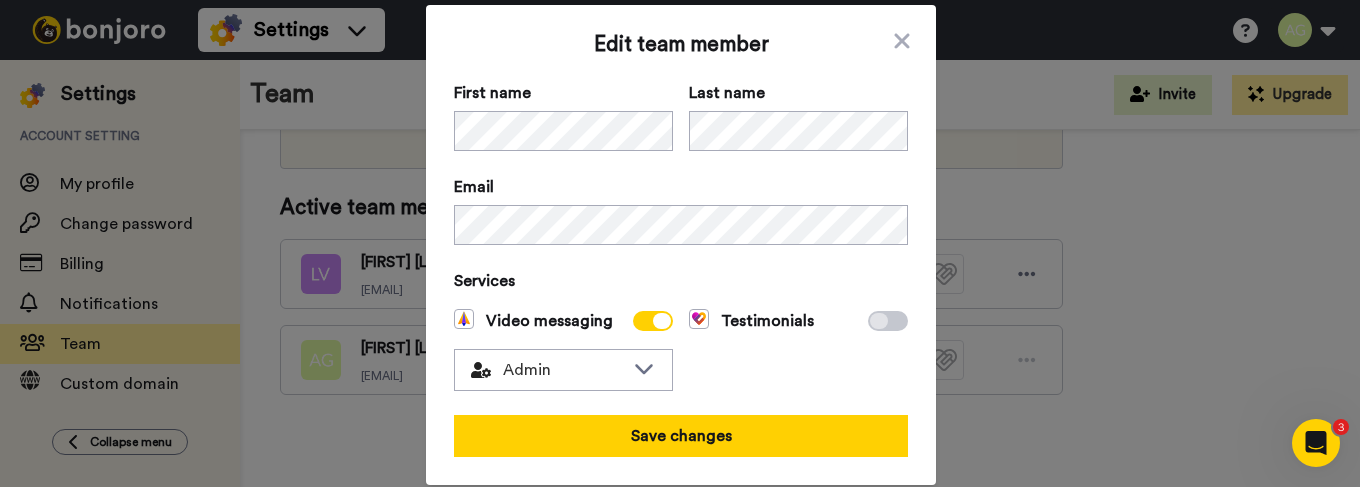 click on "Testimonials" at bounding box center (798, 350) 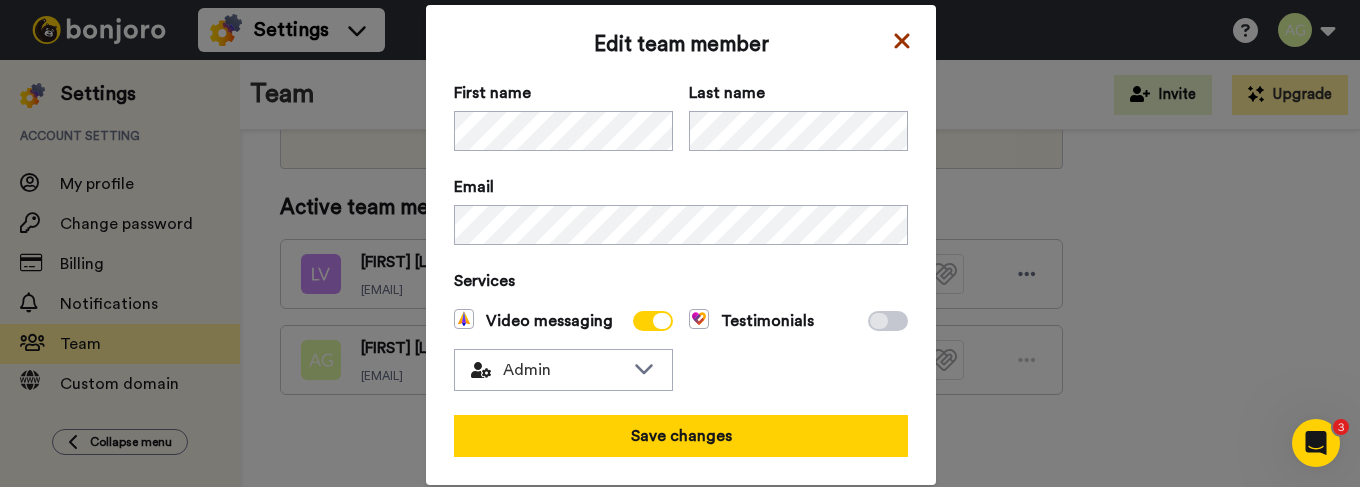 click 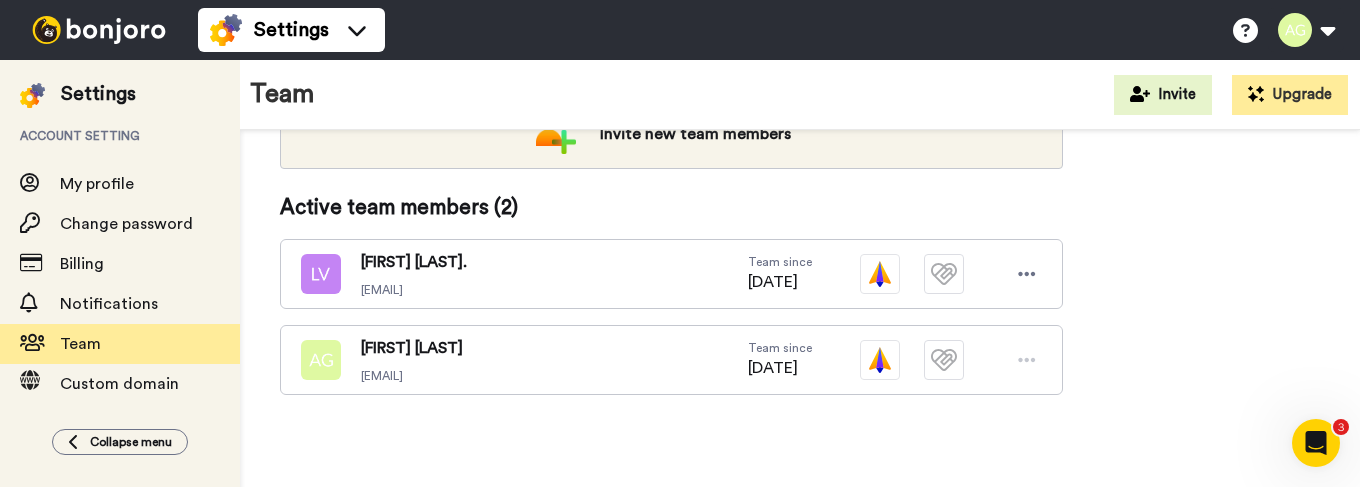 scroll, scrollTop: 326, scrollLeft: 0, axis: vertical 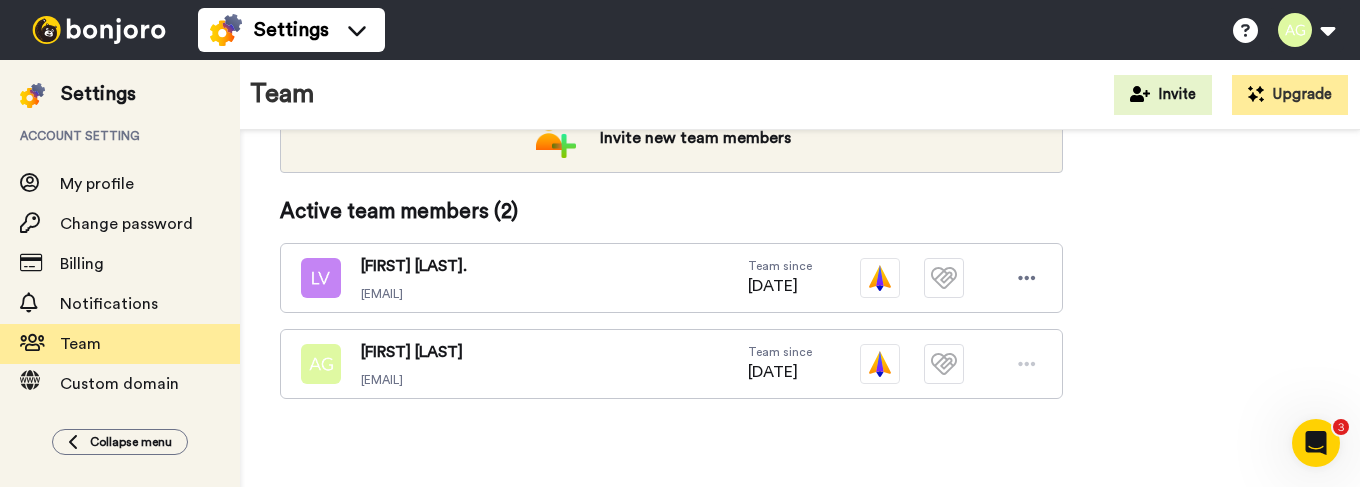 drag, startPoint x: 108, startPoint y: 118, endPoint x: 97, endPoint y: 104, distance: 17.804493 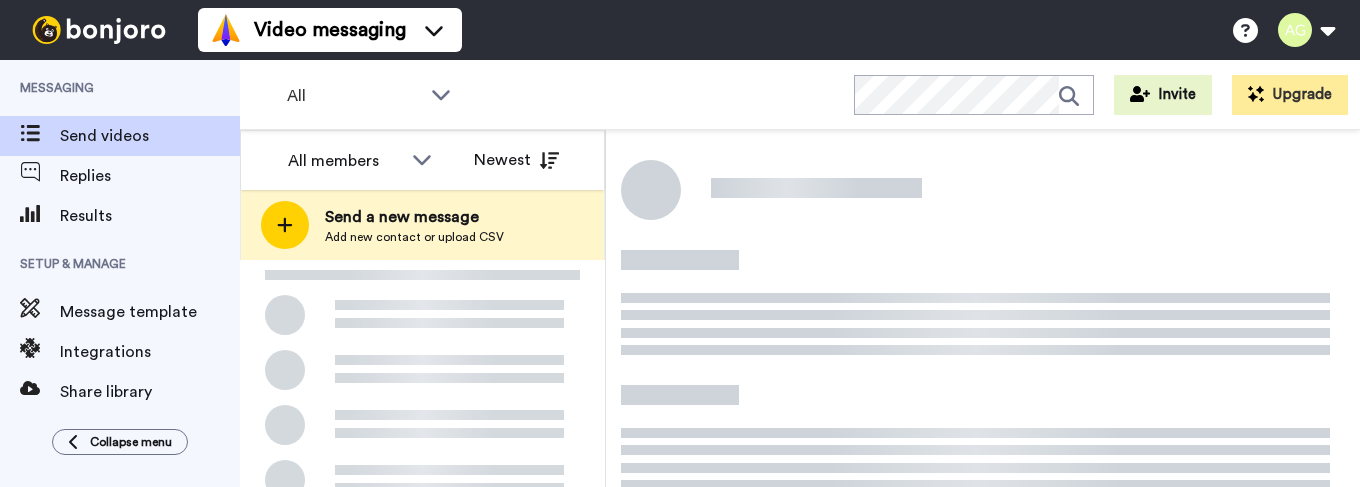 scroll, scrollTop: 0, scrollLeft: 0, axis: both 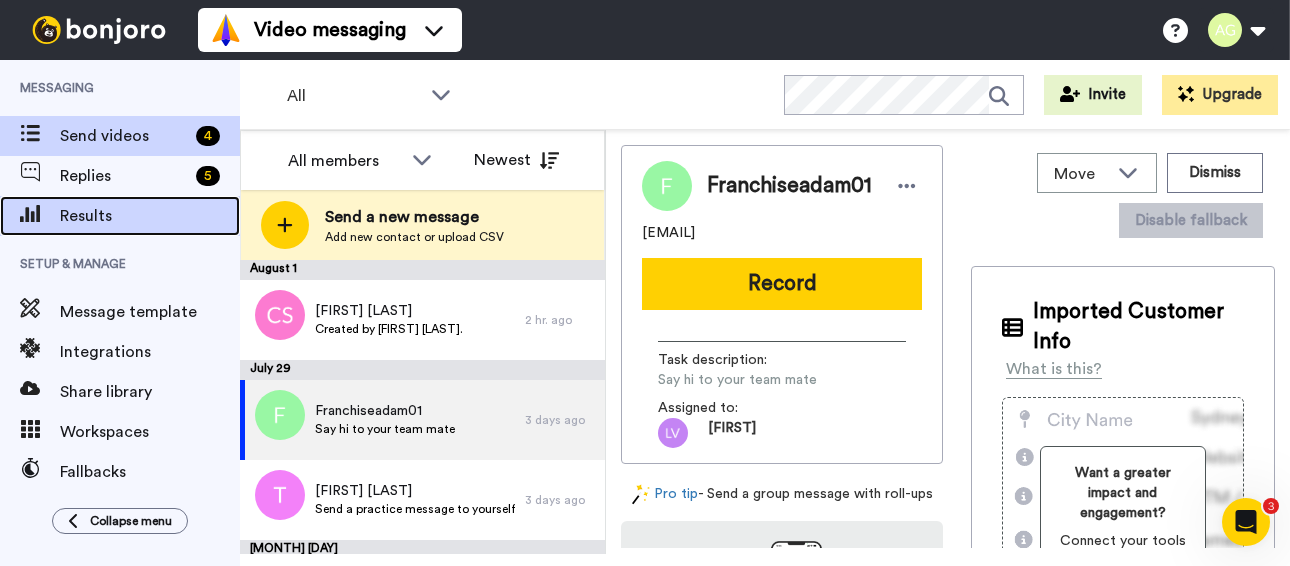 click on "Results" at bounding box center (150, 216) 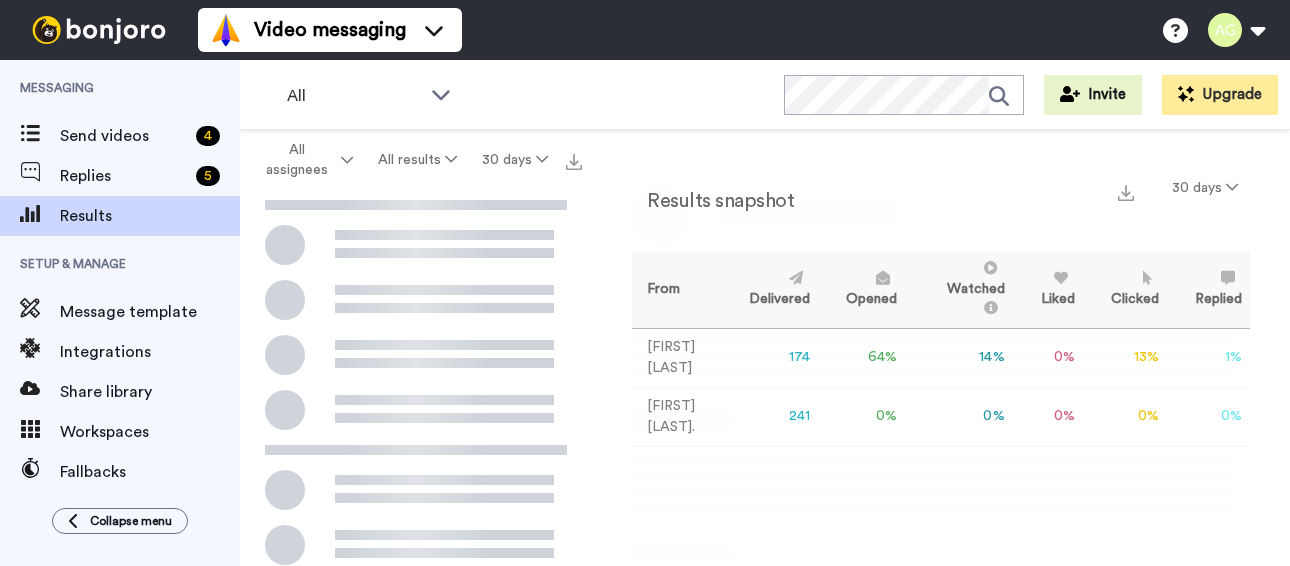 scroll, scrollTop: 0, scrollLeft: 0, axis: both 